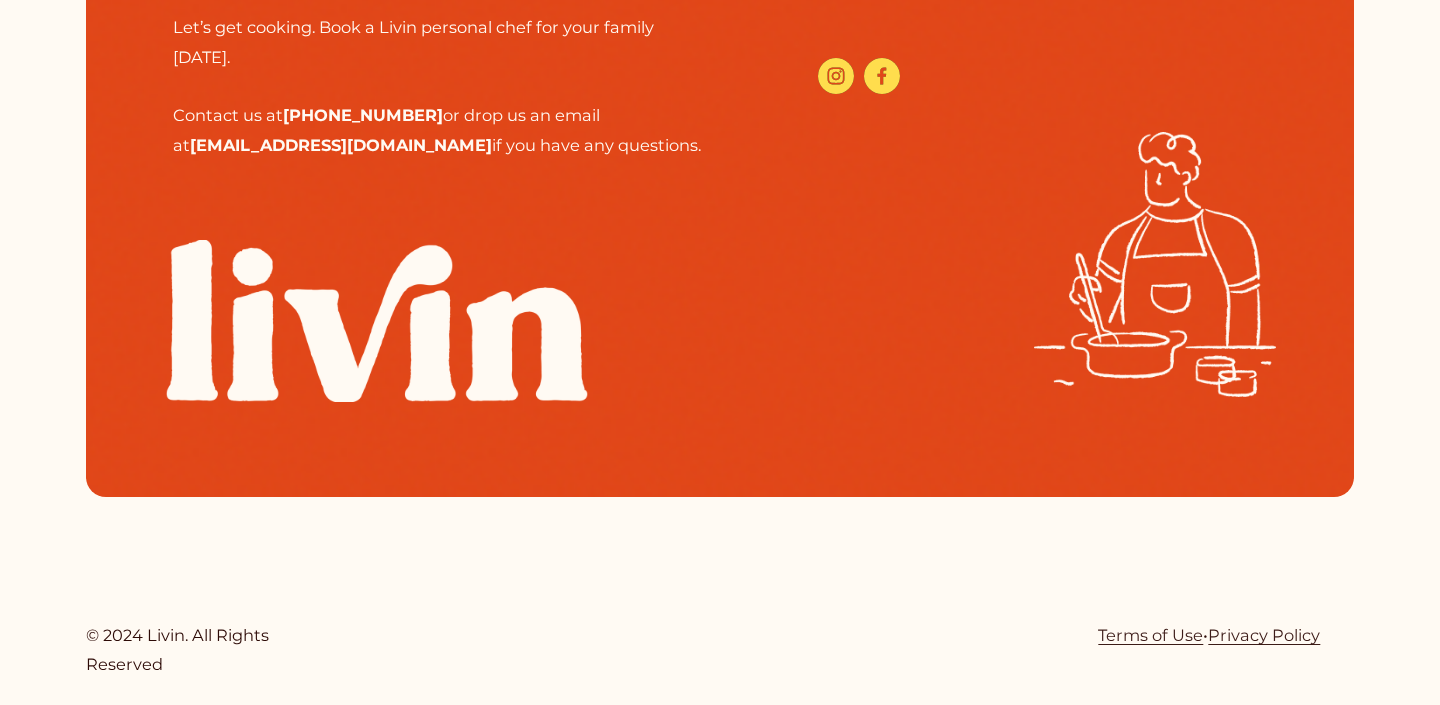 scroll, scrollTop: 8920, scrollLeft: 0, axis: vertical 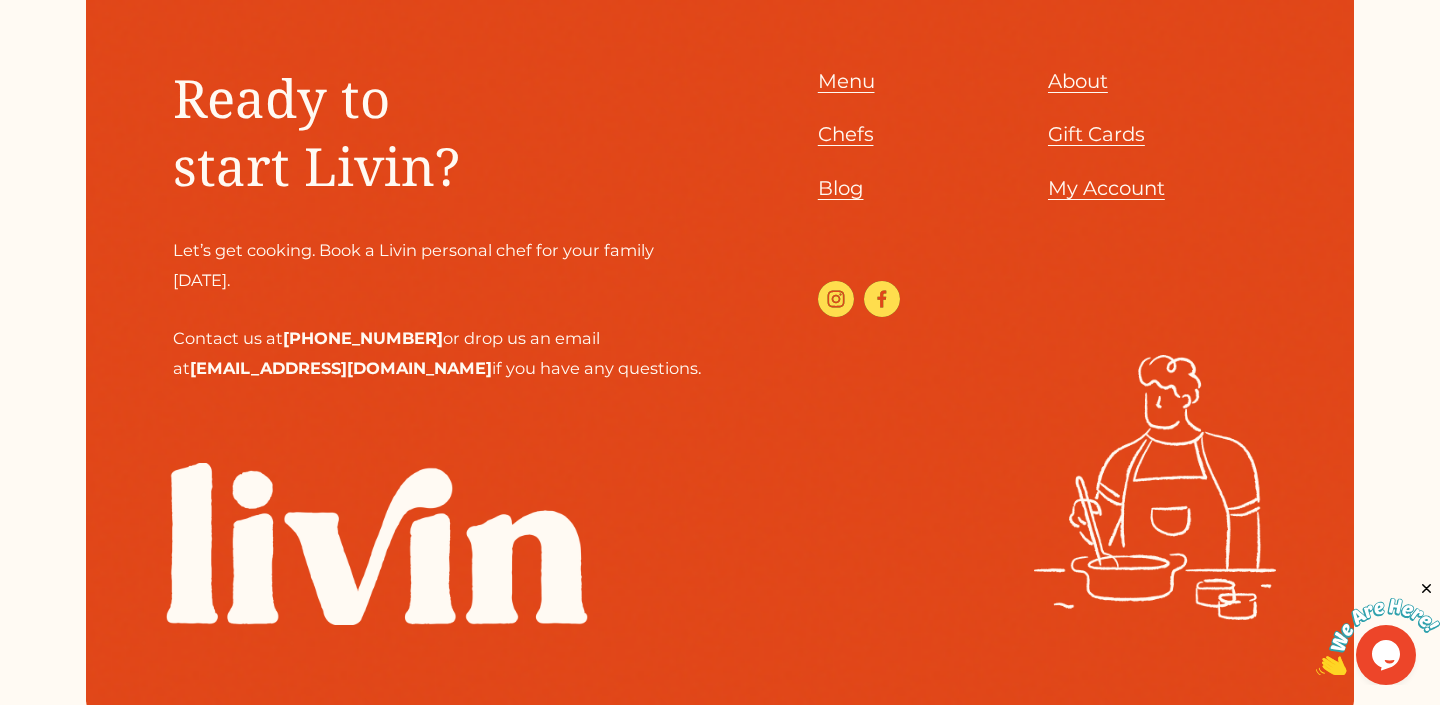 click on "Chefs" at bounding box center [846, 134] 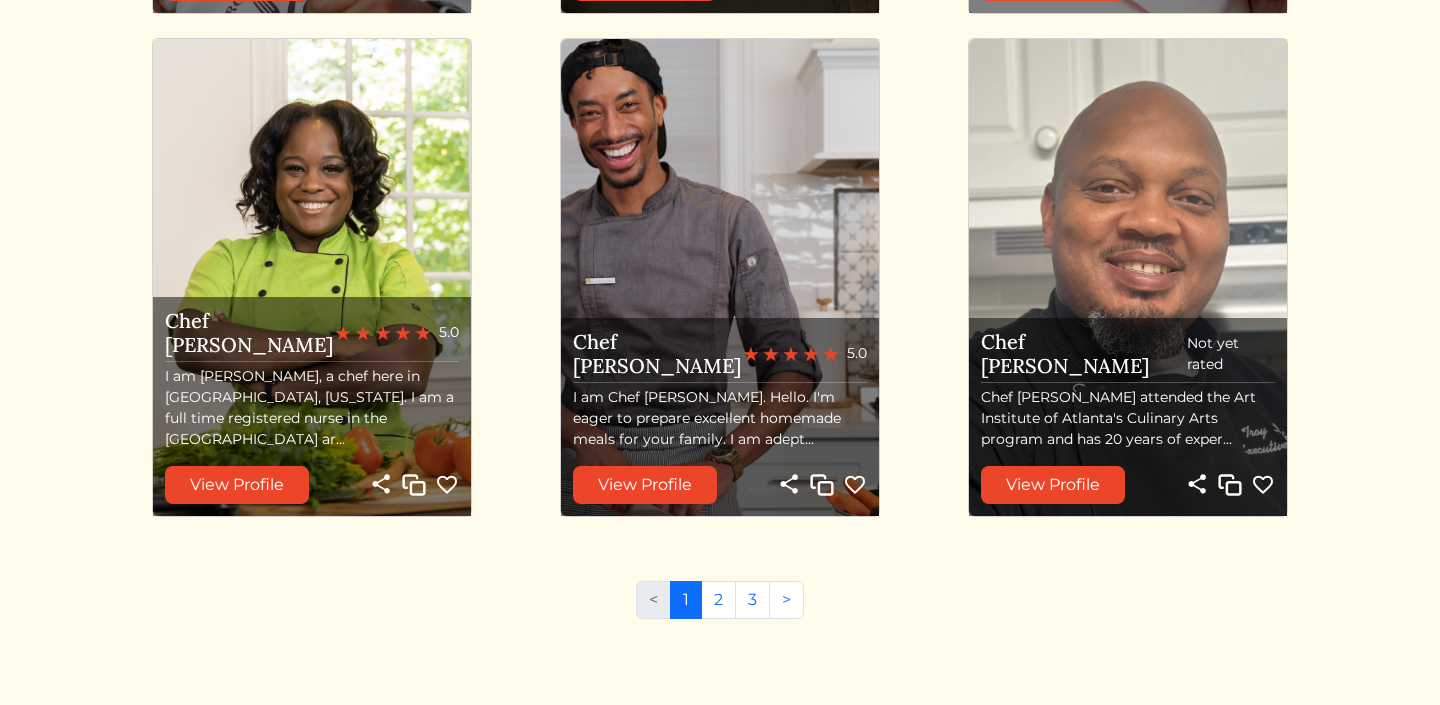 scroll, scrollTop: 2141, scrollLeft: 0, axis: vertical 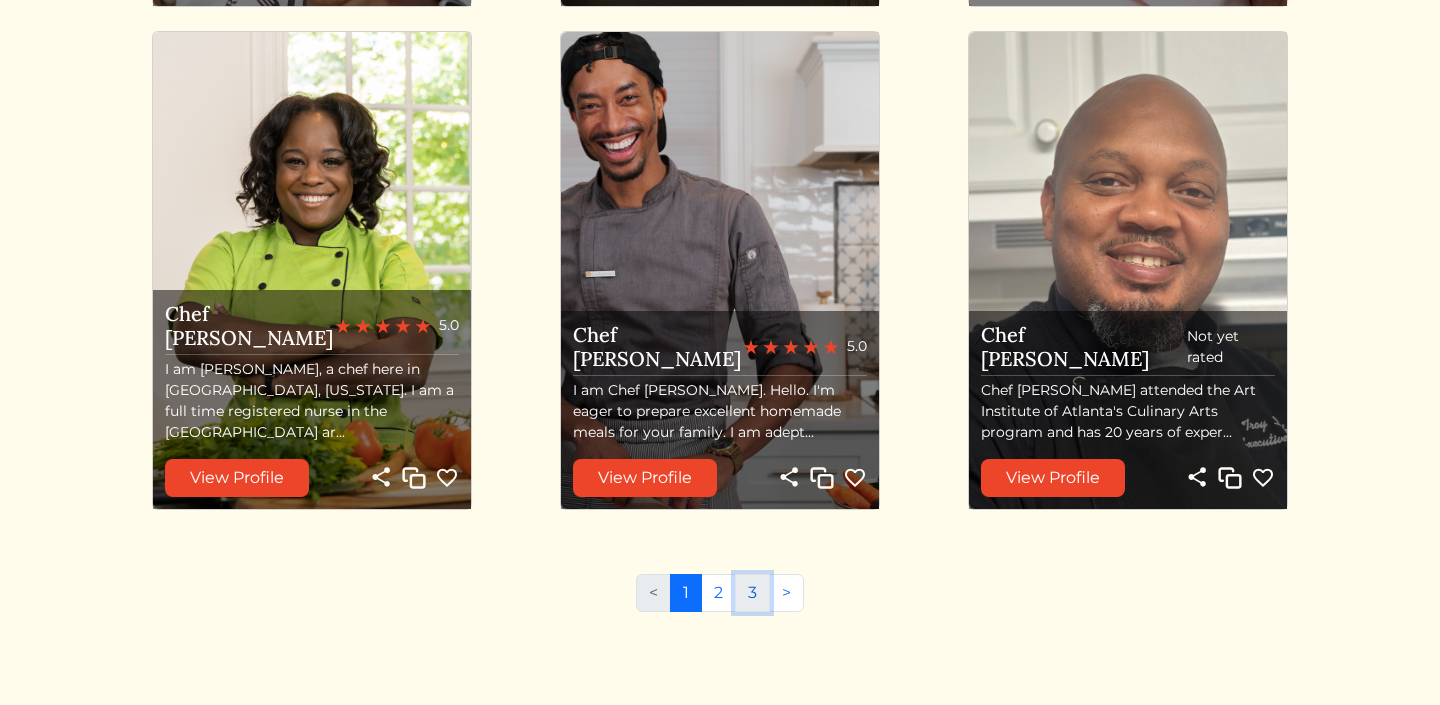 click on "3" at bounding box center (752, 593) 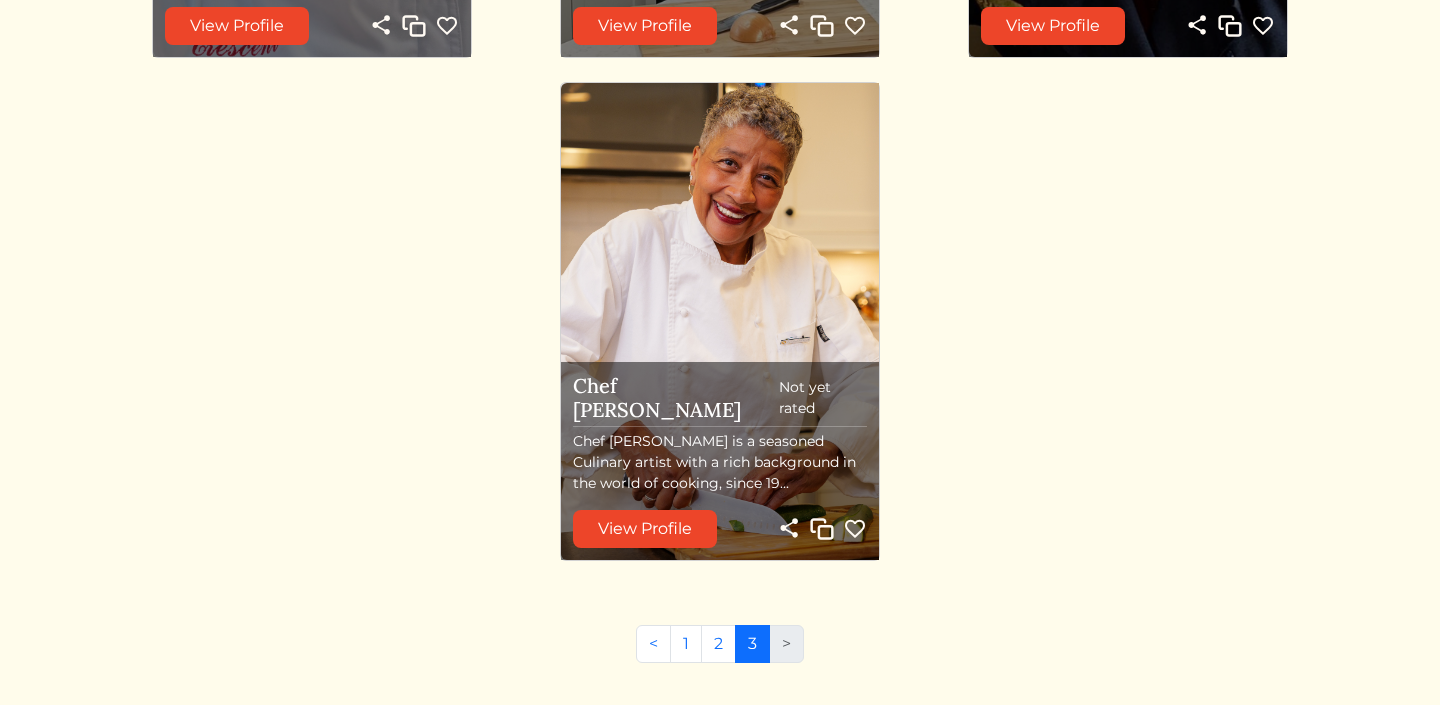 scroll, scrollTop: 1559, scrollLeft: 0, axis: vertical 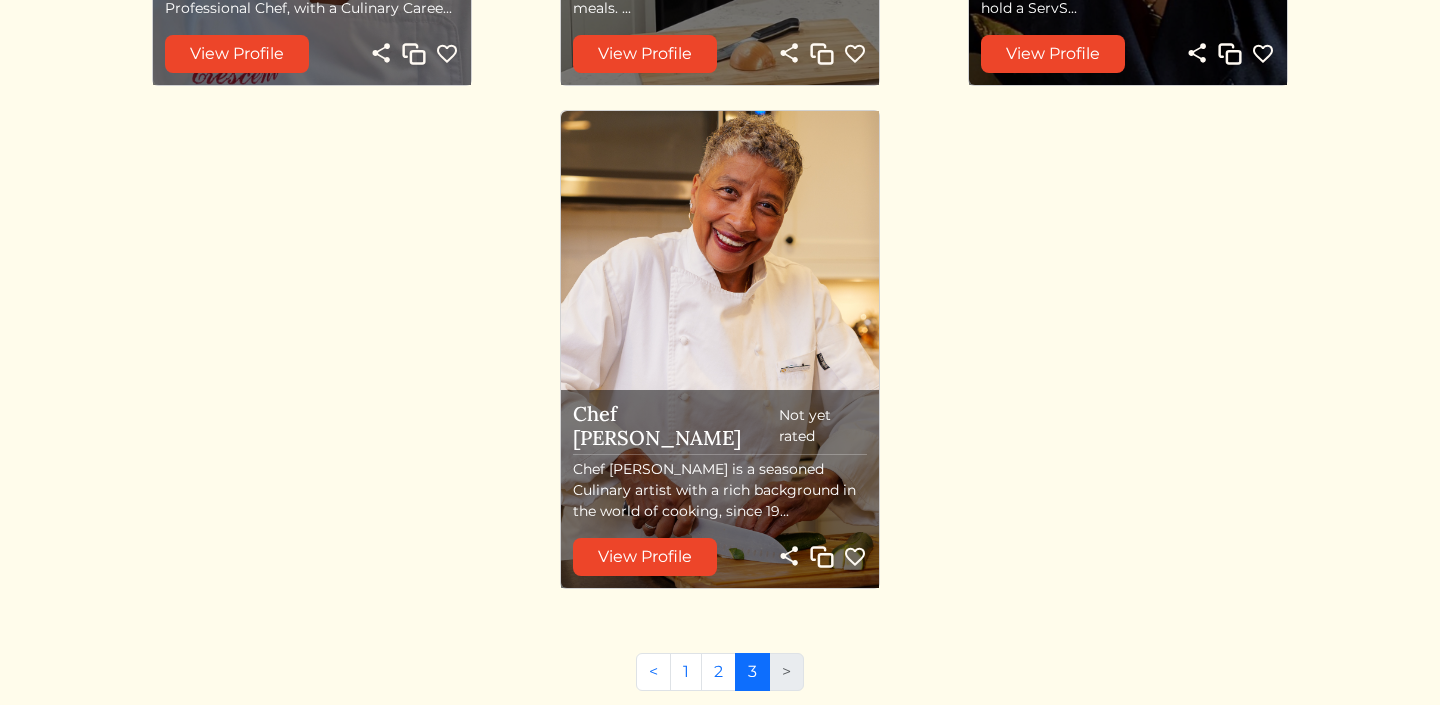 click at bounding box center [720, 349] 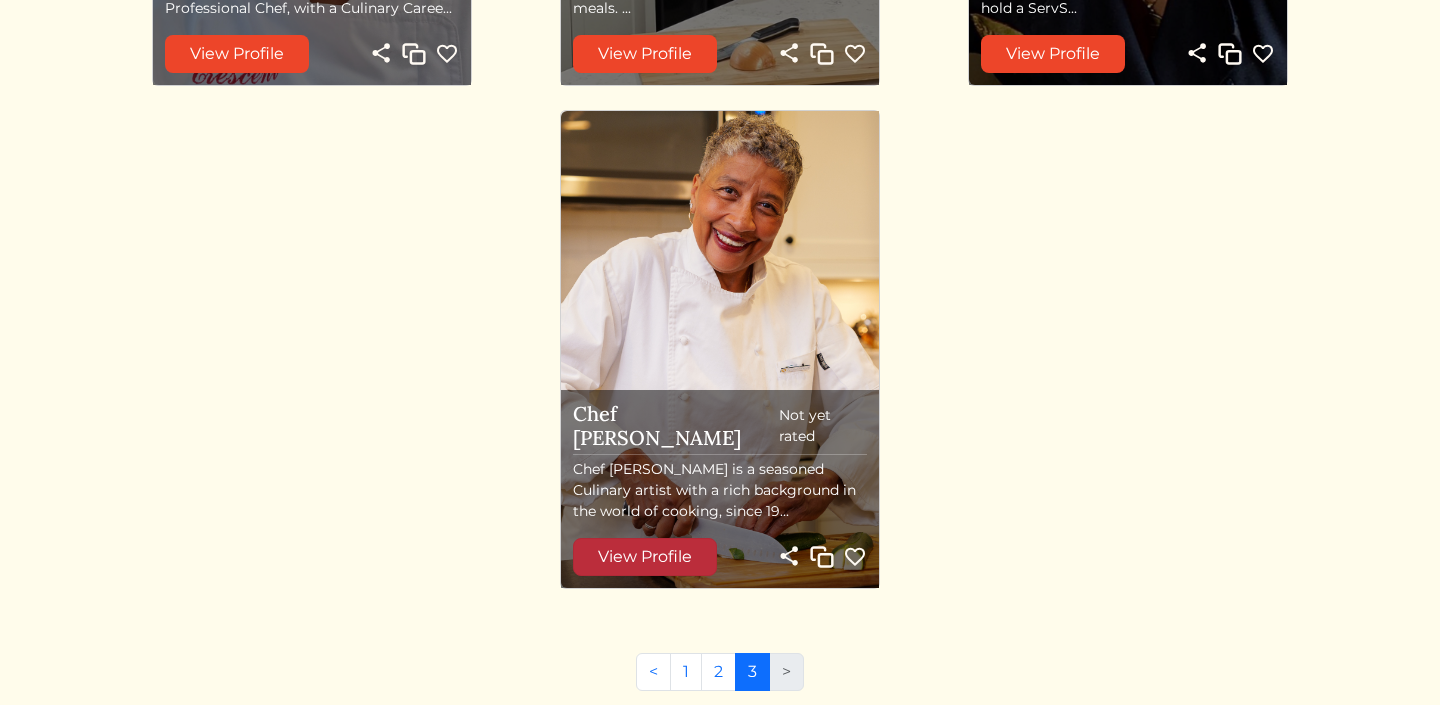 click on "View Profile" at bounding box center [645, 557] 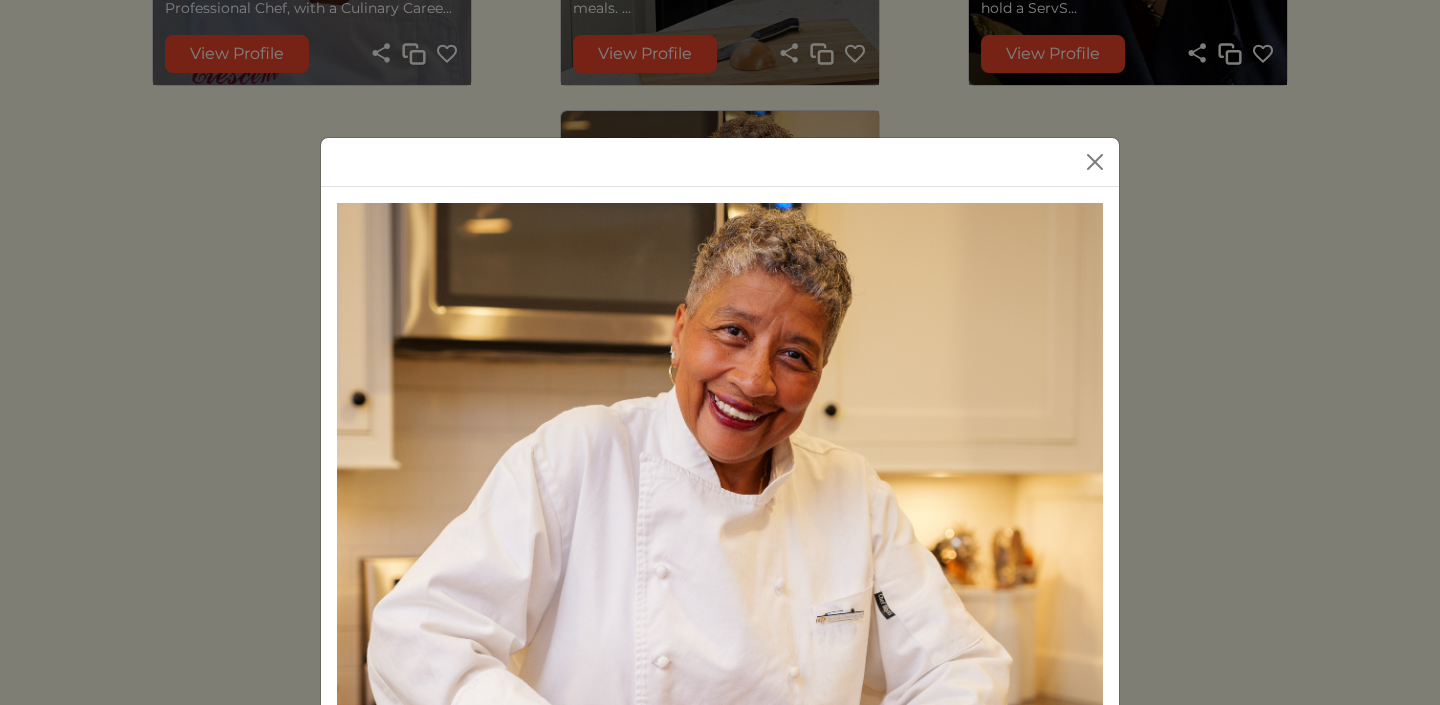 scroll, scrollTop: 154, scrollLeft: 0, axis: vertical 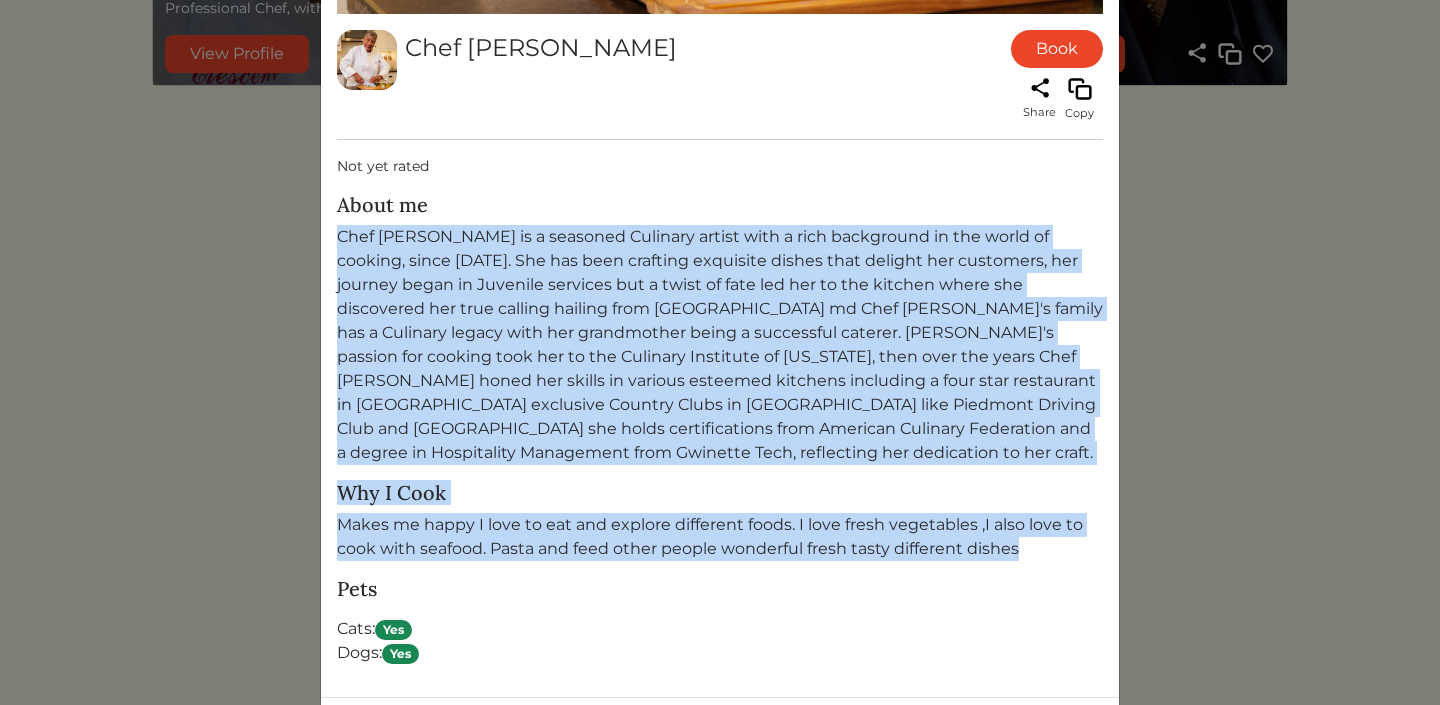 drag, startPoint x: 334, startPoint y: 243, endPoint x: 1043, endPoint y: 554, distance: 774.2106 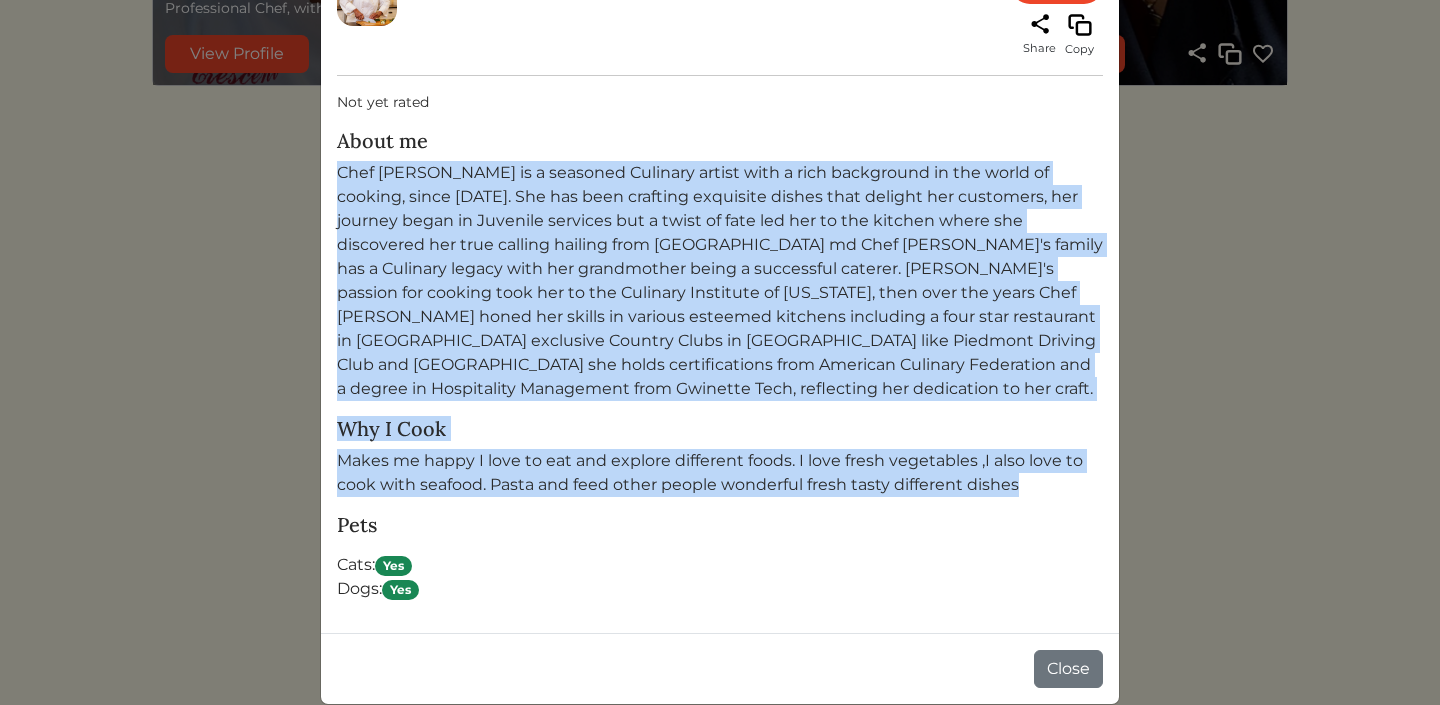 copy on "Chef Robin is a seasoned Culinary artist with a rich background in the world of cooking, since 1989. She has been crafting exquisite dishes that delight her customers, her journey began in Juvenile services but a twist of fate led her to the kitchen  where she discovered her true calling hailing from Baltimore md Chef Robin's family has a Culinary legacy with her grandmother being a successful caterer. Robin's passion for cooking took her to the Culinary Institute of Washington,  then over the years  Chef Robin honed her skills in various esteemed kitchens including a four star restaurant in Baltimore exclusive Country Clubs in Atlanta like Piedmont Driving Club and Druid Hills Country Club she holds certifications from American Culinary Federation and a degree in Hospitality Management from Gwinette Tech, reflecting her dedication to her craft.
Why I Cook
Makes me happy I love to eat and explore different foods. I love fresh vegetables ,I also love to cook with seafood. Pasta and feed other pe..." 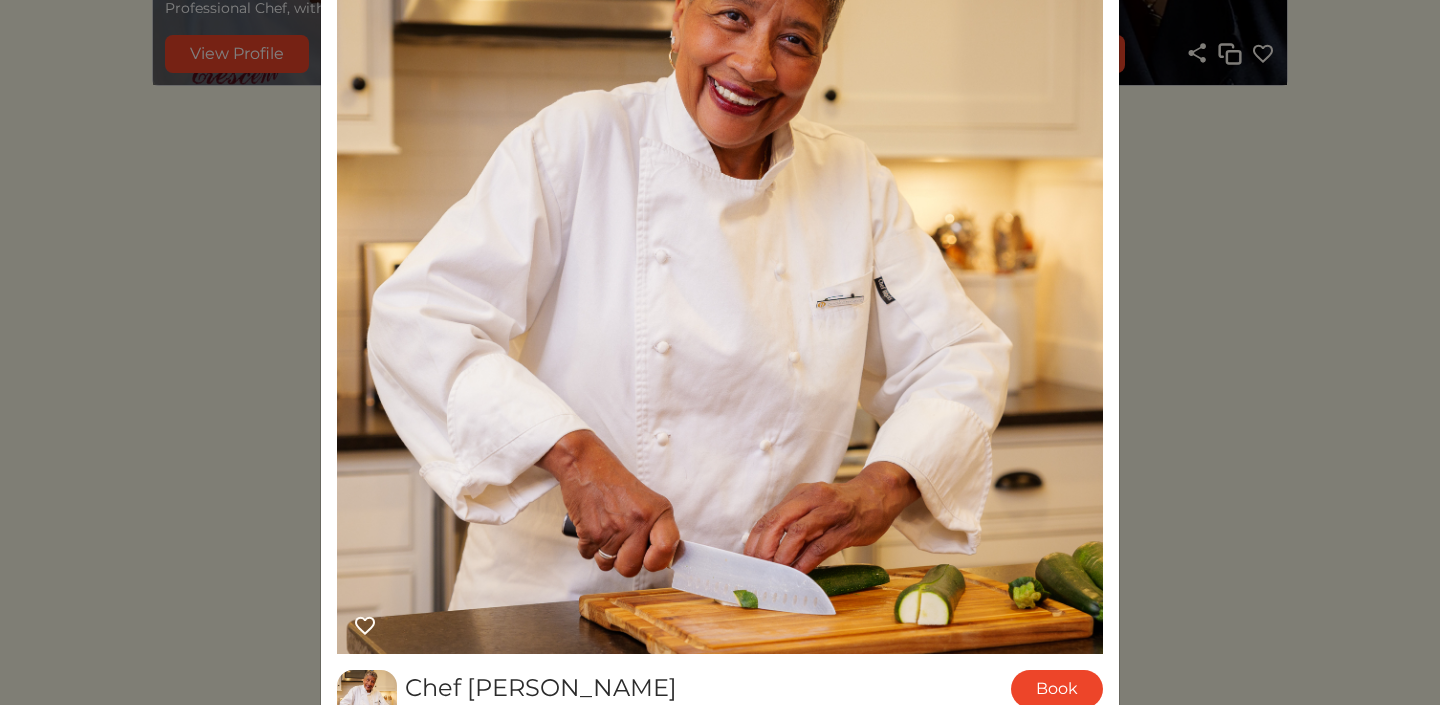 scroll, scrollTop: 209, scrollLeft: 0, axis: vertical 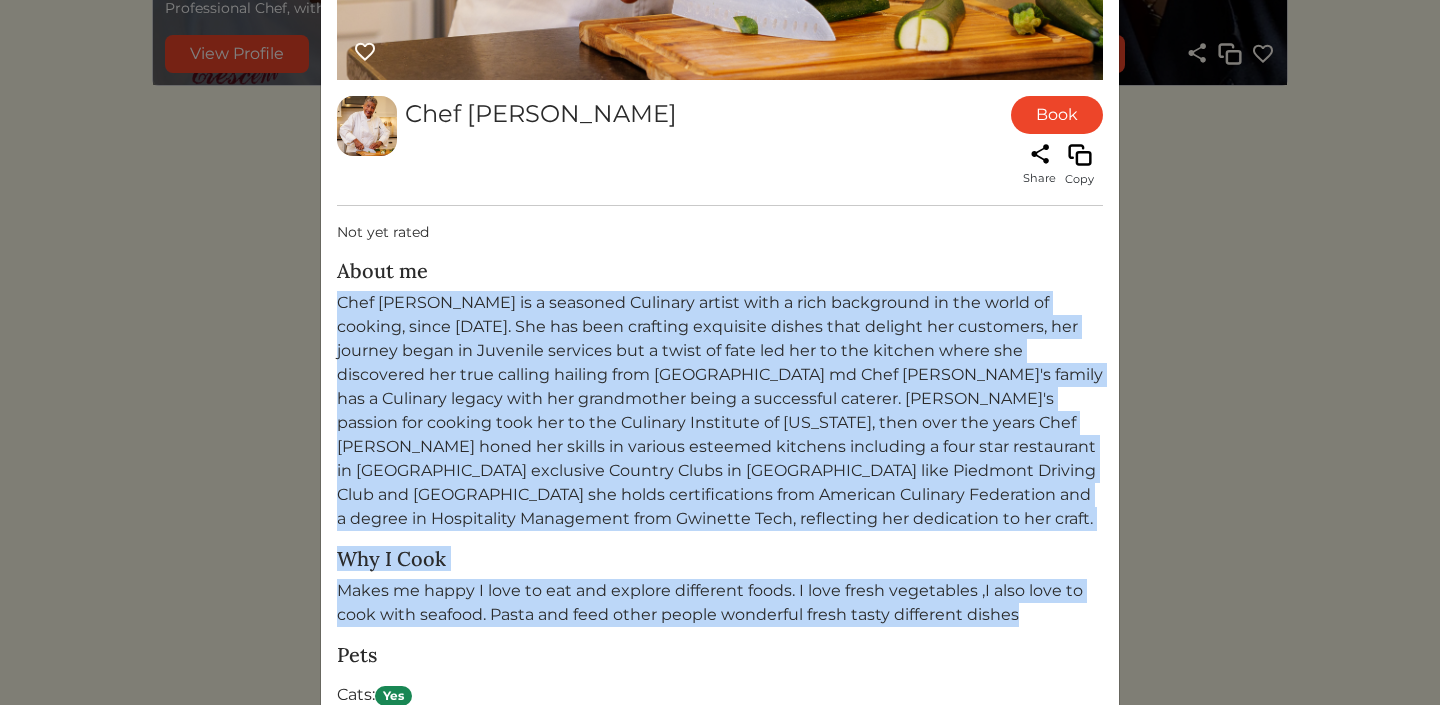 click on "Chef Robin is a seasoned Culinary artist with a rich background in the world of cooking, since 1989. She has been crafting exquisite dishes that delight her customers, her journey began in Juvenile services but a twist of fate led her to the kitchen  where she discovered her true calling hailing from Baltimore md Chef Robin's family has a Culinary legacy with her grandmother being a successful caterer. Robin's passion for cooking took her to the Culinary Institute of Washington,  then over the years  Chef Robin honed her skills in various esteemed kitchens including a four star restaurant in Baltimore exclusive Country Clubs in Atlanta like Piedmont Driving Club and Druid Hills Country Club she holds certifications from American Culinary Federation and a degree in Hospitality Management from Gwinette Tech, reflecting her dedication to her craft." at bounding box center (720, 411) 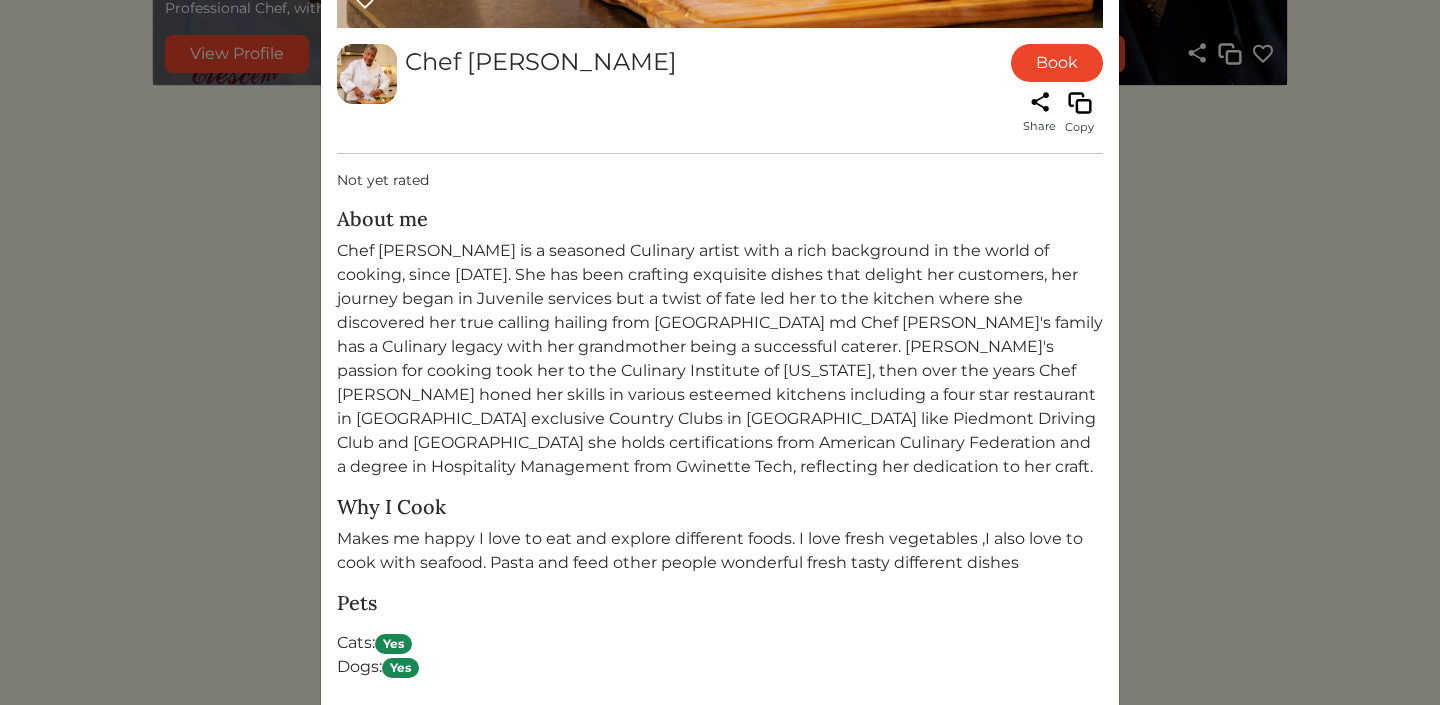 scroll, scrollTop: 1081, scrollLeft: 0, axis: vertical 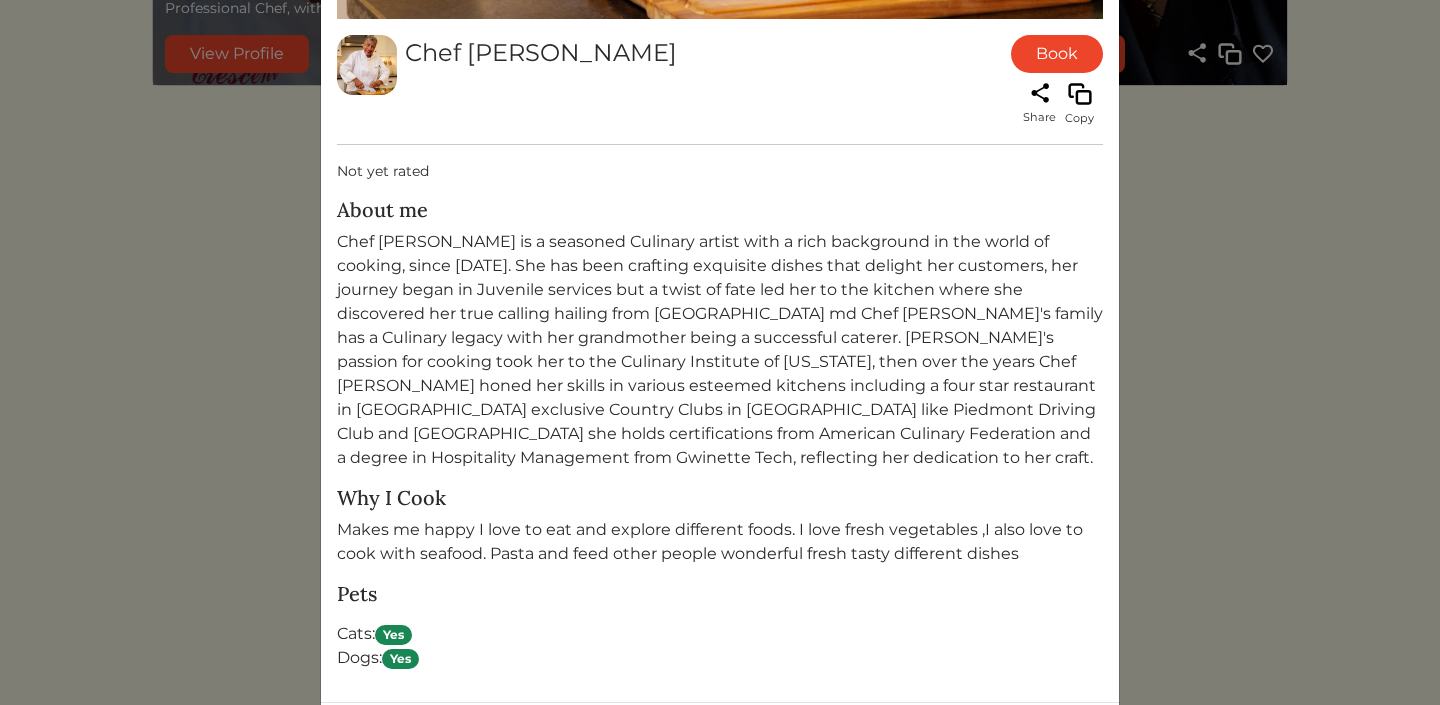 click on "Chef Robin is a seasoned Culinary artist with a rich background in the world of cooking, since 1989. She has been crafting exquisite dishes that delight her customers, her journey began in Juvenile services but a twist of fate led her to the kitchen  where she discovered her true calling hailing from Baltimore md Chef Robin's family has a Culinary legacy with her grandmother being a successful caterer. Robin's passion for cooking took her to the Culinary Institute of Washington,  then over the years  Chef Robin honed her skills in various esteemed kitchens including a four star restaurant in Baltimore exclusive Country Clubs in Atlanta like Piedmont Driving Club and Druid Hills Country Club she holds certifications from American Culinary Federation and a degree in Hospitality Management from Gwinette Tech, reflecting her dedication to her craft." at bounding box center (720, 350) 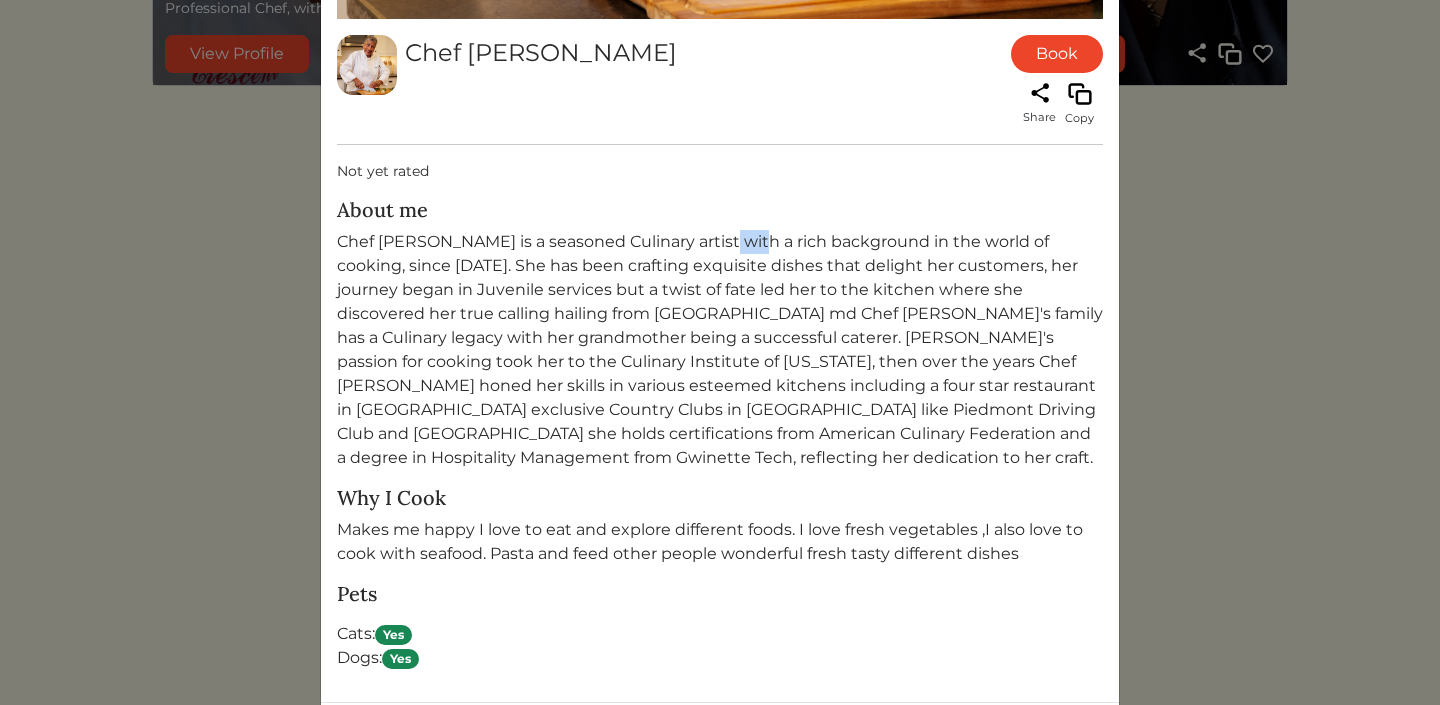 click on "Chef Robin is a seasoned Culinary artist with a rich background in the world of cooking, since 1989. She has been crafting exquisite dishes that delight her customers, her journey began in Juvenile services but a twist of fate led her to the kitchen  where she discovered her true calling hailing from Baltimore md Chef Robin's family has a Culinary legacy with her grandmother being a successful caterer. Robin's passion for cooking took her to the Culinary Institute of Washington,  then over the years  Chef Robin honed her skills in various esteemed kitchens including a four star restaurant in Baltimore exclusive Country Clubs in Atlanta like Piedmont Driving Club and Druid Hills Country Club she holds certifications from American Culinary Federation and a degree in Hospitality Management from Gwinette Tech, reflecting her dedication to her craft." at bounding box center (720, 350) 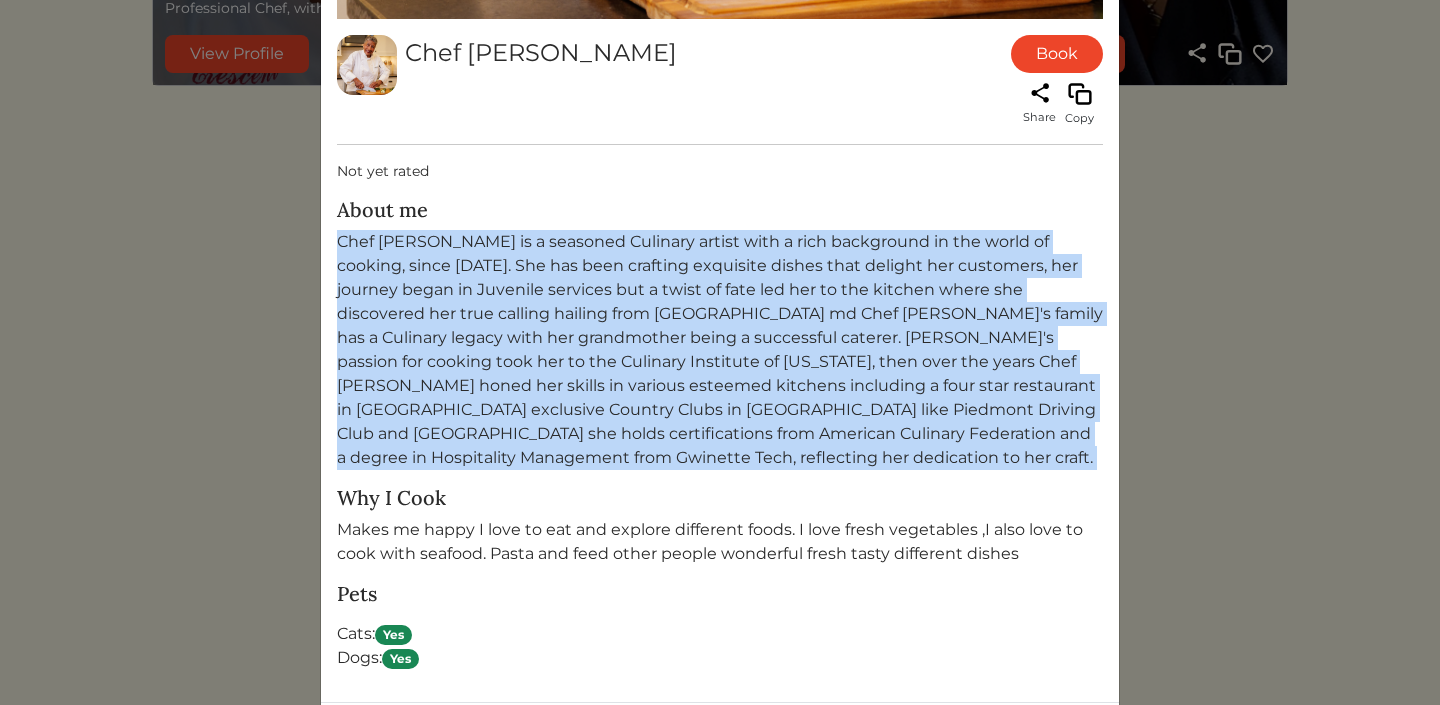 click on "Chef Robin is a seasoned Culinary artist with a rich background in the world of cooking, since 1989. She has been crafting exquisite dishes that delight her customers, her journey began in Juvenile services but a twist of fate led her to the kitchen  where she discovered her true calling hailing from Baltimore md Chef Robin's family has a Culinary legacy with her grandmother being a successful caterer. Robin's passion for cooking took her to the Culinary Institute of Washington,  then over the years  Chef Robin honed her skills in various esteemed kitchens including a four star restaurant in Baltimore exclusive Country Clubs in Atlanta like Piedmont Driving Club and Druid Hills Country Club she holds certifications from American Culinary Federation and a degree in Hospitality Management from Gwinette Tech, reflecting her dedication to her craft." at bounding box center [720, 350] 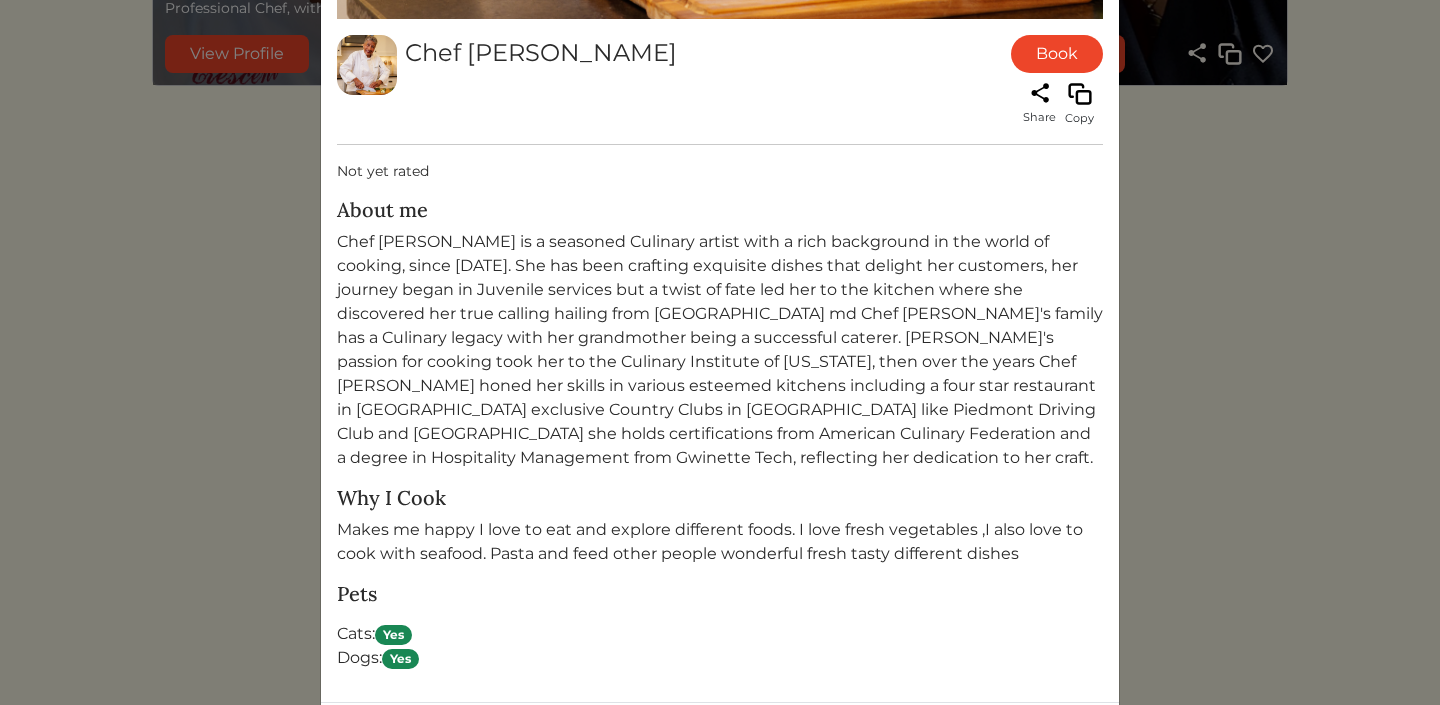 click on "Makes me happy I love to eat and explore different foods. I love fresh vegetables ,I also love to cook with seafood. Pasta and feed other people wonderful fresh tasty different dishes" at bounding box center (720, 542) 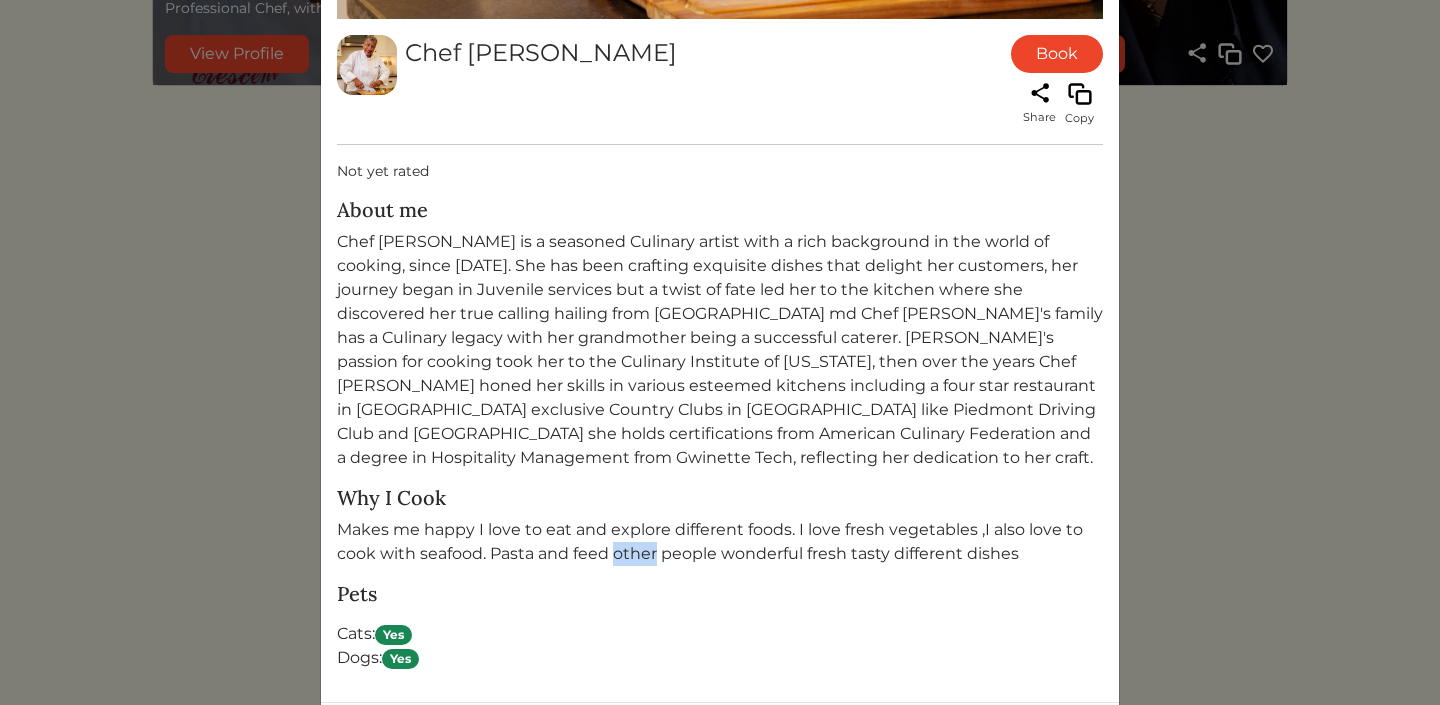 click on "Makes me happy I love to eat and explore different foods. I love fresh vegetables ,I also love to cook with seafood. Pasta and feed other people wonderful fresh tasty different dishes" at bounding box center (720, 542) 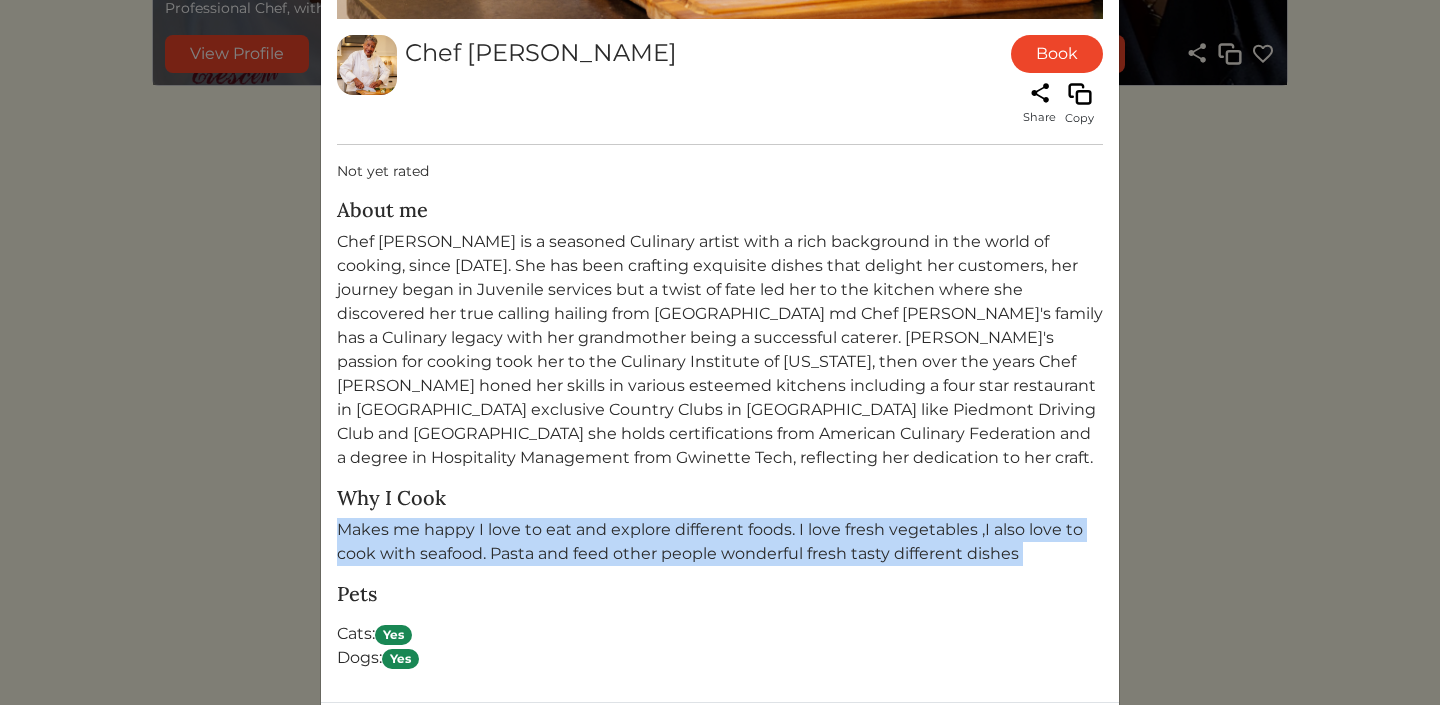 click on "Makes me happy I love to eat and explore different foods. I love fresh vegetables ,I also love to cook with seafood. Pasta and feed other people wonderful fresh tasty different dishes" at bounding box center (720, 542) 